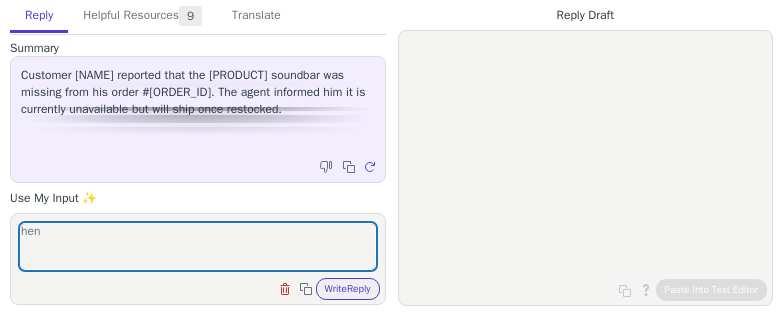 scroll, scrollTop: 0, scrollLeft: 0, axis: both 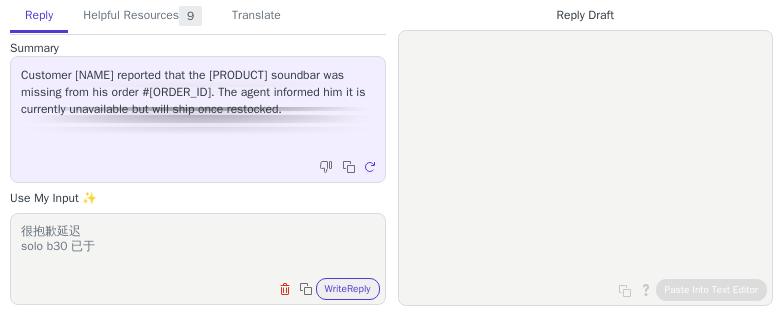 click on "很抱歉延迟
solo b30 已于" at bounding box center [198, 246] 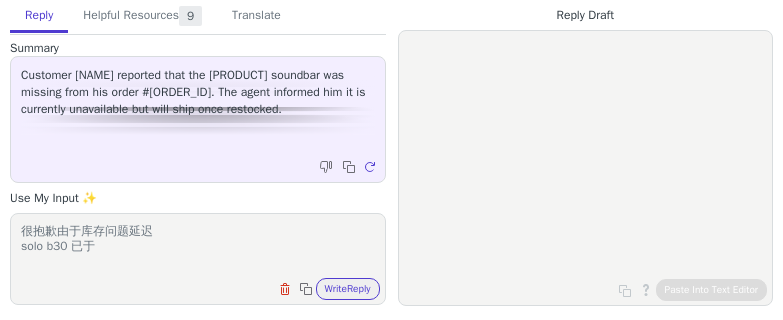 click on "很抱歉由于库存问题延迟
solo b30 已于" at bounding box center (198, 246) 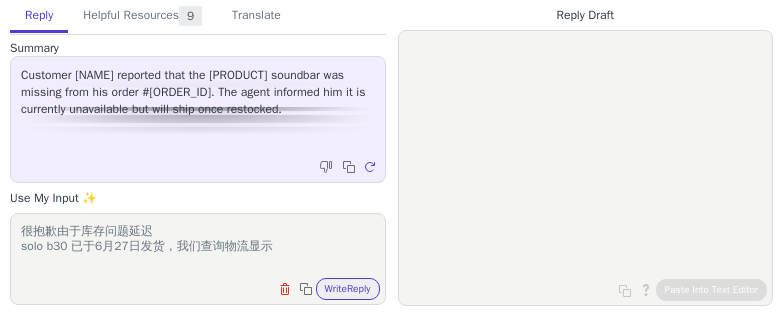 paste on "b" 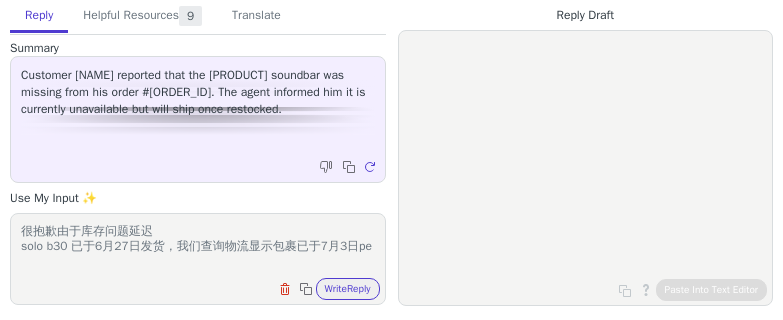 scroll, scrollTop: 1, scrollLeft: 0, axis: vertical 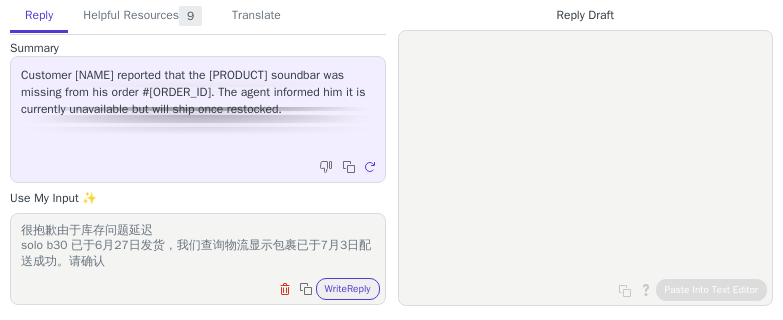 type on "很抱歉由于库存问题延迟
solo b30 已于6月27日发货，我们查询物流显示包裹已于7月3日配送成功。请确认" 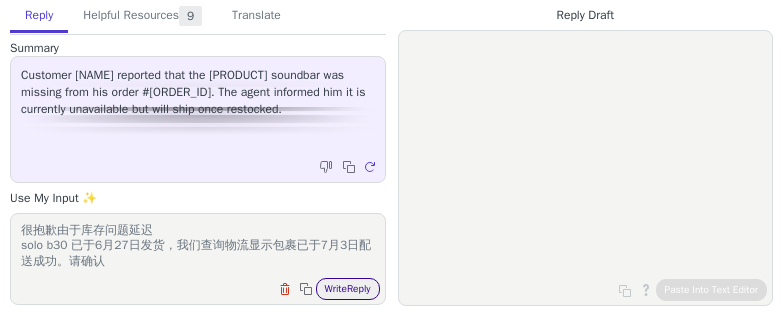 click on "Write  Reply" at bounding box center (348, 289) 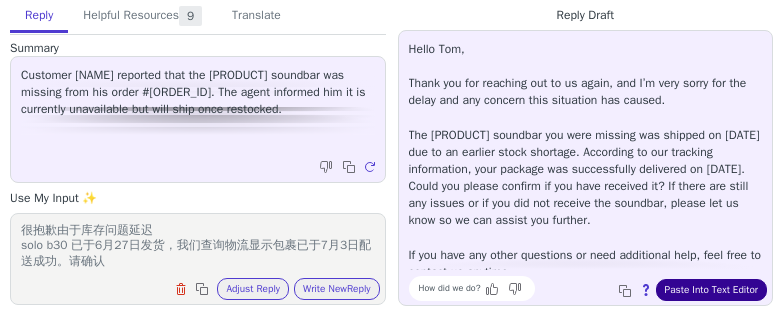click on "Paste Into Text Editor" at bounding box center [711, 290] 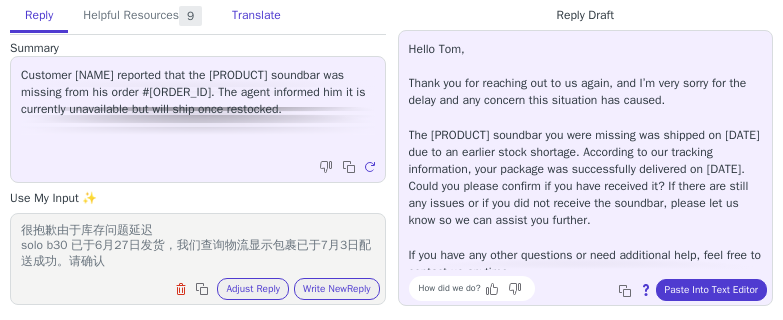 click on "Translate" at bounding box center [256, 16] 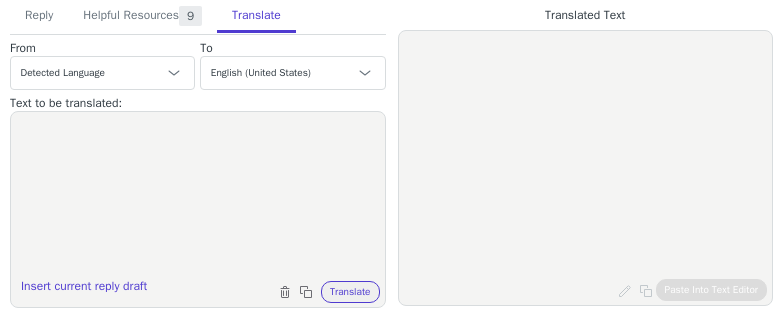 click at bounding box center (198, 197) 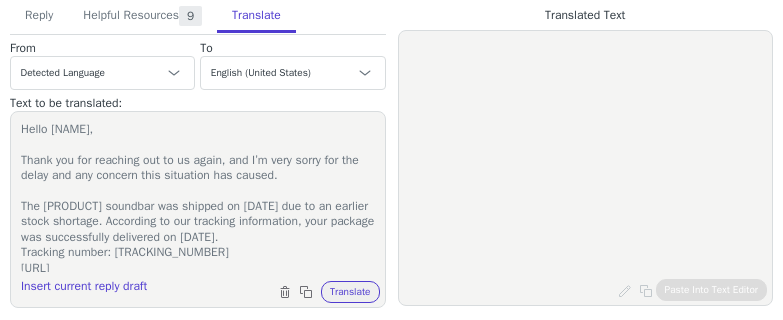 scroll, scrollTop: 312, scrollLeft: 0, axis: vertical 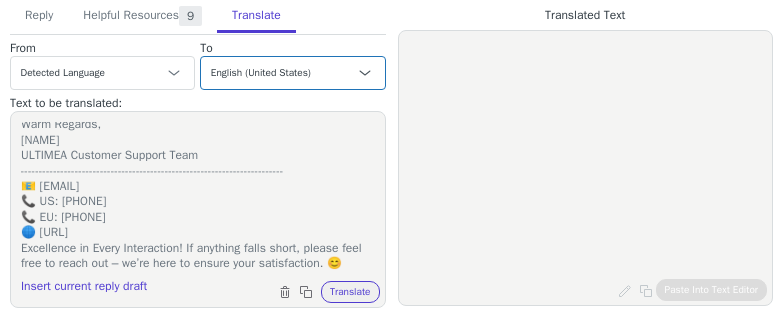 type on "Hello [NAME],
Thank you for reaching out to us again, and I’m very sorry for the delay and any concern this situation has caused.
The [PRODUCT] soundbar was shipped on [DATE] due to an earlier stock shortage. According to our tracking information, your package was successfully delivered on [DATE].
Tracking number: [TRACKING_NUMBER]
[URL]
Please confirm it.
If you have any other questions or need additional help, feel free to contact us anytime.
Warm Regards,
[NAME]
ULTIMEA Customer Support Team
-------------------------------------------------------------------------
📧 [EMAIL]
📞 US: [PHONE]
📞 EU: [PHONE]
🌐 [URL]
Excellence in Every Interaction! If anything falls short, please feel free to reach out – we’re here to ensure your satisfaction. 😊" 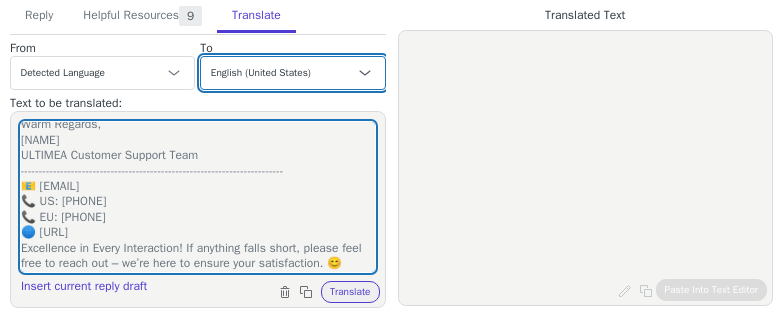 click on "Czech English (United States) Danish Dutch - Nederlands French - français French (Canada) German - Deutsch Italian - italiano Japanese - 日本語 Korean Norwegian Polish Portuguese Portuguese (Brazil) Slovak Spanish - español Swedish English (United Kingdom) Spanish (Spain) - español (España) Chinese (Simplified) - 中文（简体）" at bounding box center (292, 73) 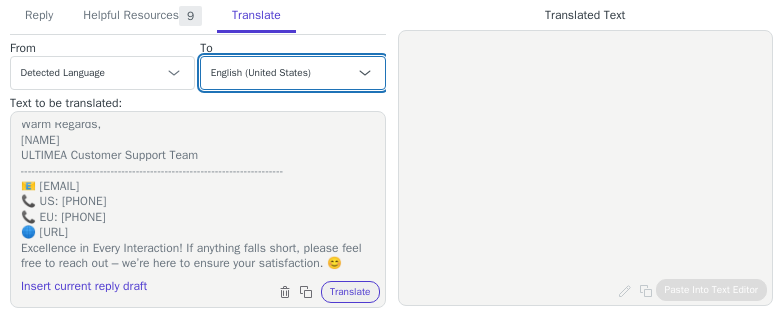 select on "de" 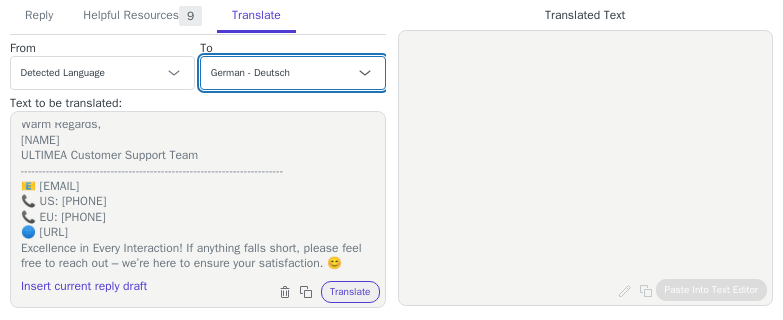 click on "Czech English (United States) Danish Dutch - Nederlands French - français French (Canada) German - Deutsch Italian - italiano Japanese - 日本語 Korean Norwegian Polish Portuguese Portuguese (Brazil) Slovak Spanish - español Swedish English (United Kingdom) Spanish (Spain) - español (España) Chinese (Simplified) - 中文（简体）" at bounding box center [292, 73] 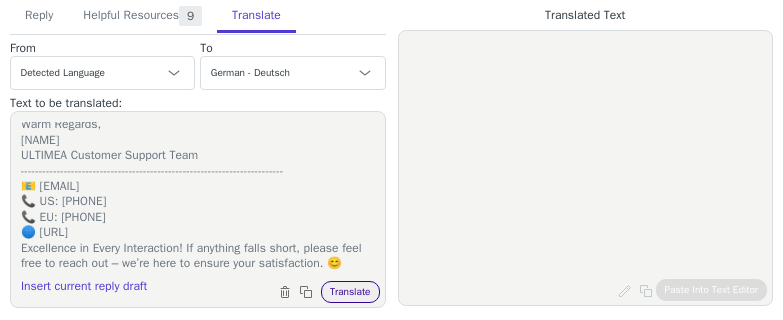 click on "Translate" at bounding box center [350, 292] 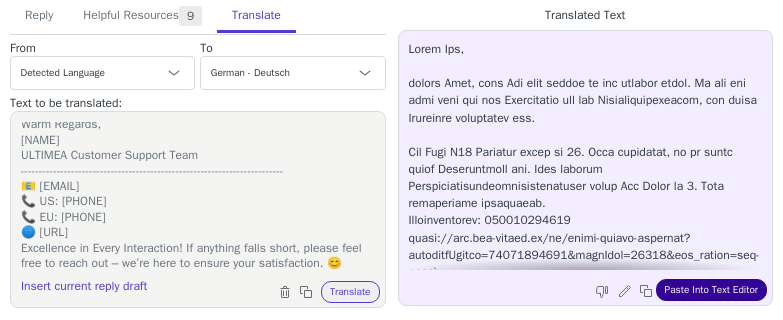 click on "Paste Into Text Editor" at bounding box center (711, 290) 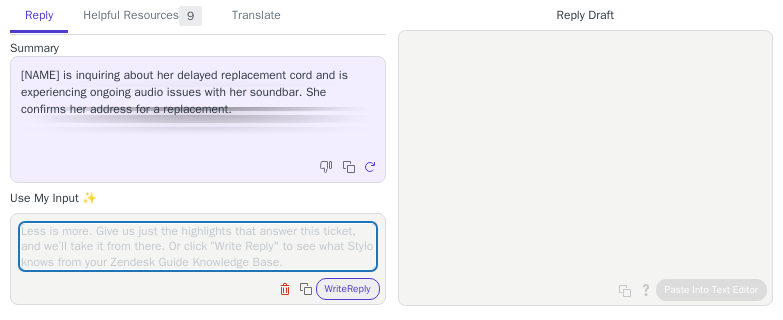 scroll, scrollTop: 0, scrollLeft: 0, axis: both 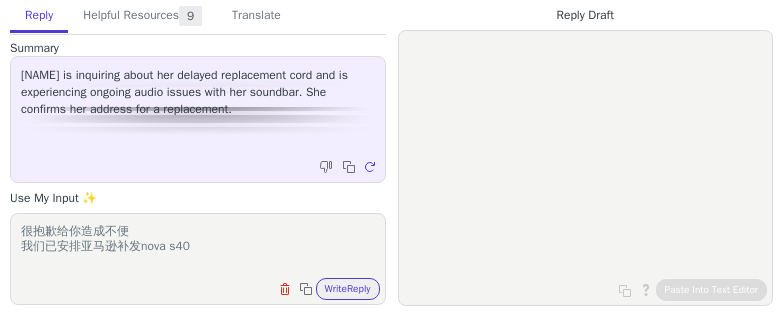 click on "很抱歉给你造成不便
我们已安排亚马逊补发nova s40" at bounding box center (198, 246) 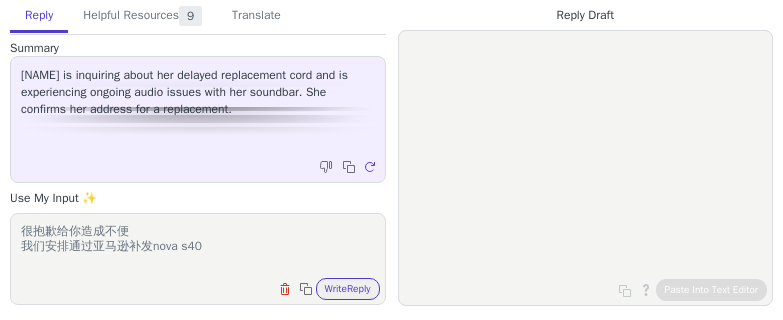 click on "很抱歉给你造成不便
我们安排通过亚马逊补发nova s40" at bounding box center [198, 246] 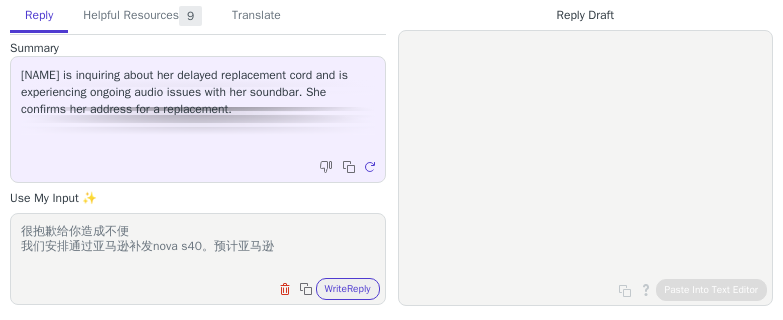 click on "很抱歉给你造成不便
我们安排通过亚马逊补发nova s40。预计亚马逊" at bounding box center [198, 246] 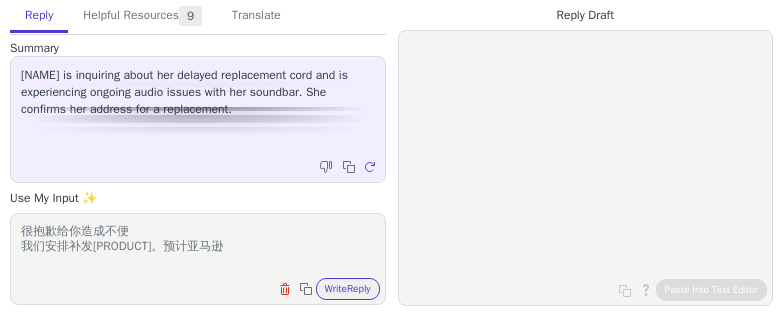 click on "很抱歉给你造成不便
我们安排补发[PRODUCT]。预计亚马逊" at bounding box center [198, 246] 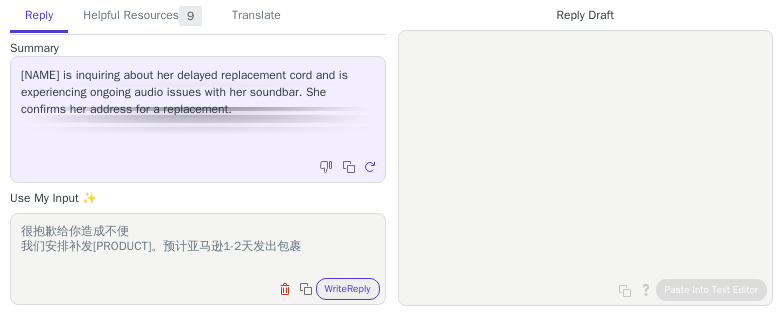 scroll, scrollTop: 1, scrollLeft: 0, axis: vertical 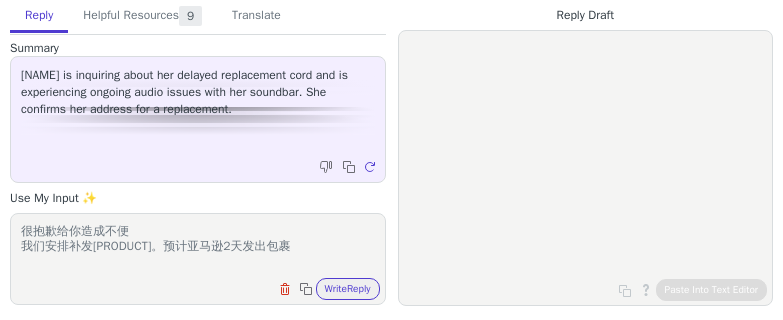 click on "很抱歉给你造成不便
我们安排补发[PRODUCT]。预计亚马逊2天发出包裹" at bounding box center [198, 246] 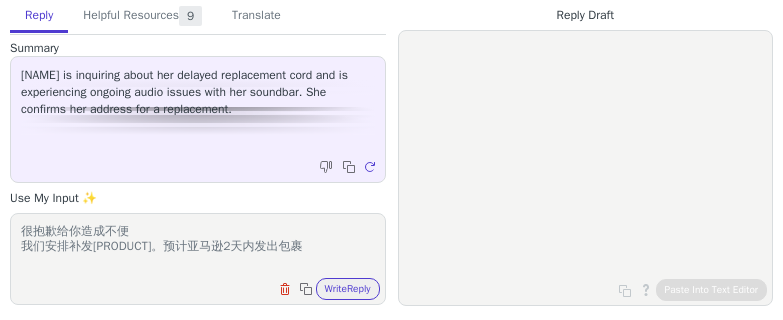 click on "很抱歉给你造成不便
我们安排补发[PRODUCT]。预计亚马逊2天内发出包裹" at bounding box center (198, 246) 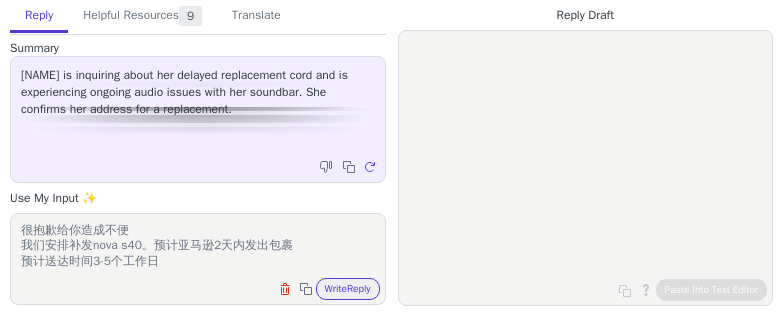 click on "很抱歉给你造成不便
我们安排补发nova s40。预计亚马逊2天内发出包裹
预计送达时间3-5个工作日" at bounding box center [198, 246] 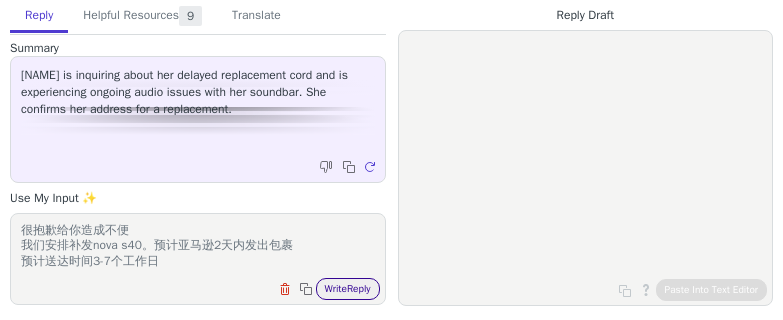 click on "Write  Reply" at bounding box center (348, 289) 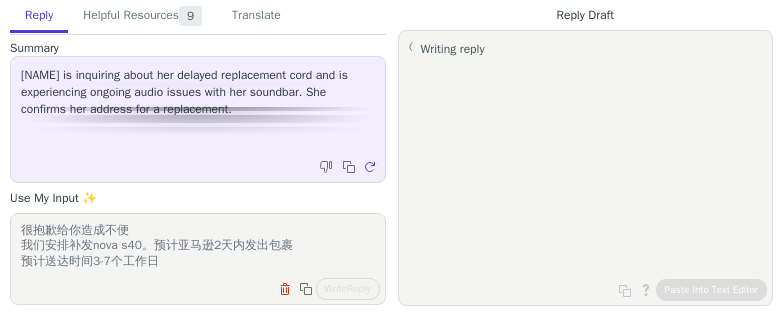 click on "很抱歉给你造成不便
我们安排补发nova s40。预计亚马逊2天内发出包裹
预计送达时间3-7个工作日" at bounding box center [198, 246] 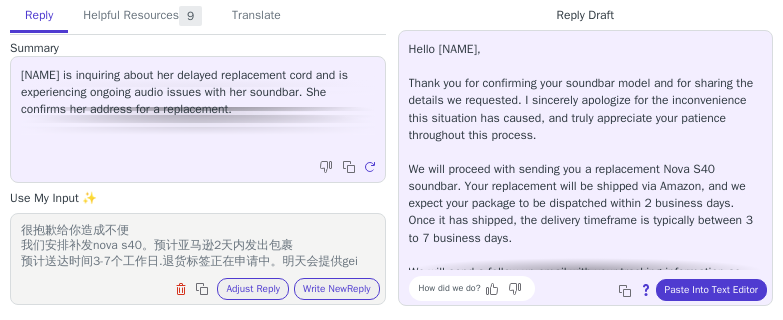 scroll, scrollTop: 16, scrollLeft: 0, axis: vertical 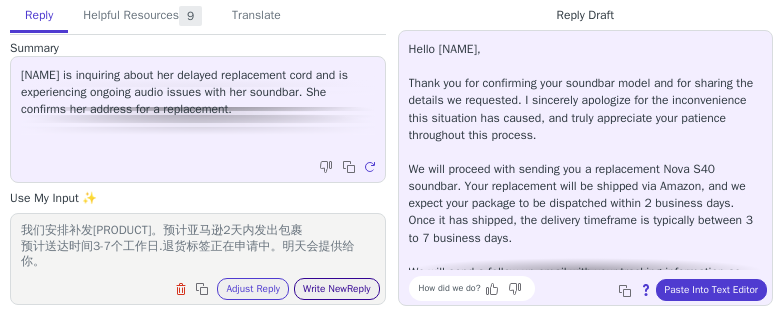 type on "很抱歉给你造成不便
我们安排补发[PRODUCT]。预计亚马逊2天内发出包裹
预计送达时间3-7个工作日.退货标签正在申请中。明天会提供给你。" 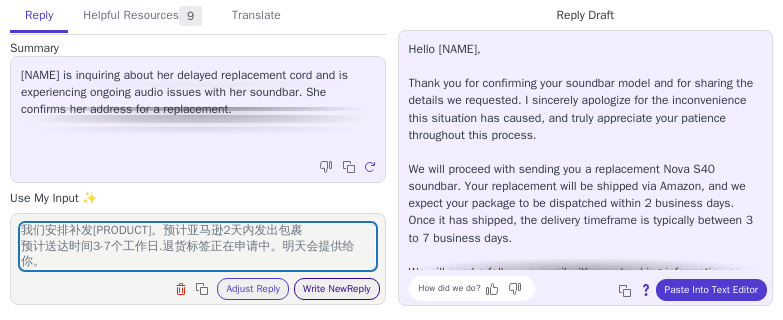 click on "Write New  Reply" at bounding box center (337, 289) 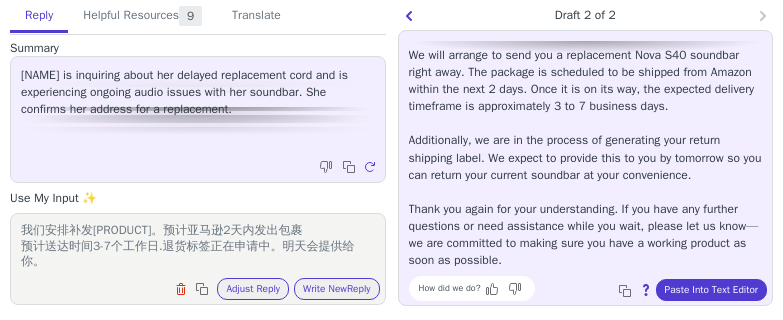 scroll, scrollTop: 113, scrollLeft: 0, axis: vertical 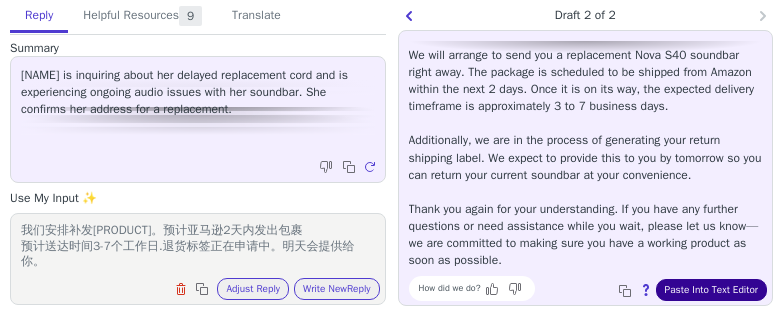 click on "Paste Into Text Editor" at bounding box center [711, 290] 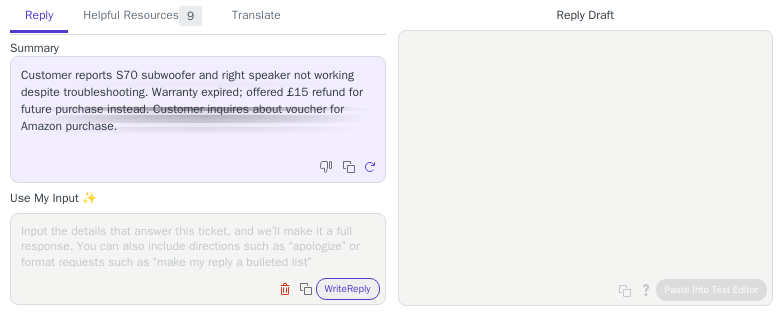 scroll, scrollTop: 0, scrollLeft: 0, axis: both 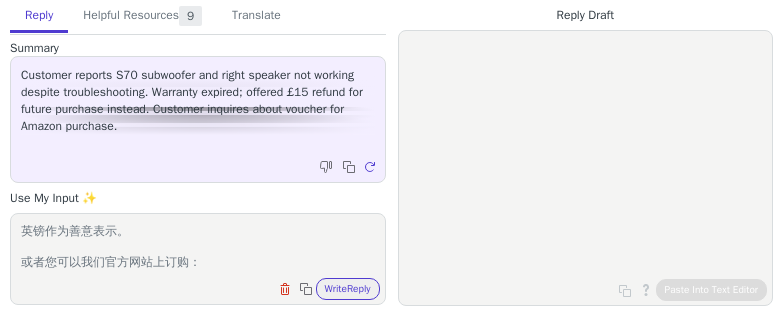 paste on "https://www.ultimea.com/collections/soundbars" 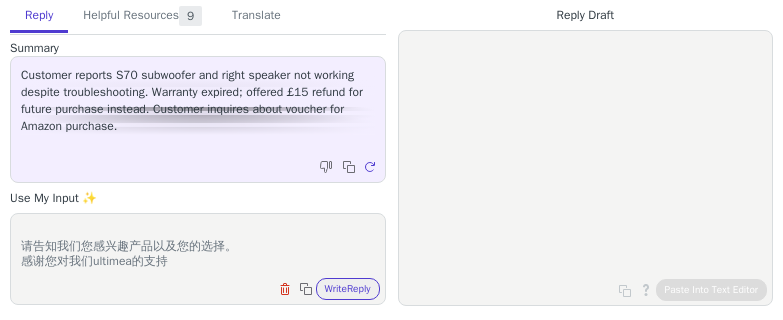 scroll, scrollTop: 140, scrollLeft: 0, axis: vertical 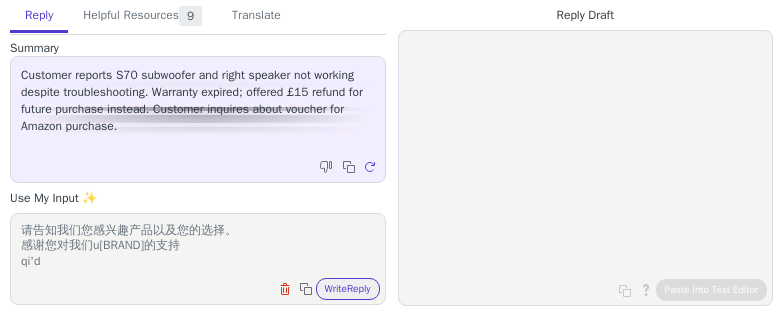 type on "很抱歉我们无法生成亚马逊专属折扣码。不过您可以先下单，在订单完成后提供新订单信息给我们，我们可以给您新订单部分退款15英镑作为善意表示。
或者您可以我们官方网站上订购：https://www.ultimea.com/collections/soundbars
订阅网站即可获取10美金专属折扣码，下单后我们还可以退款10美金作为善意表示
请告知我们您感兴趣产品以及您的选择。
感谢您对我们u[BRAND]的支持
qi'd" 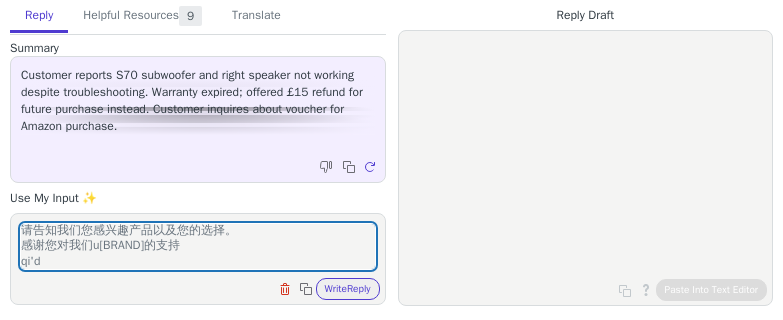 click on "Clear field Copy to clipboard Write  Reply" at bounding box center (327, 289) 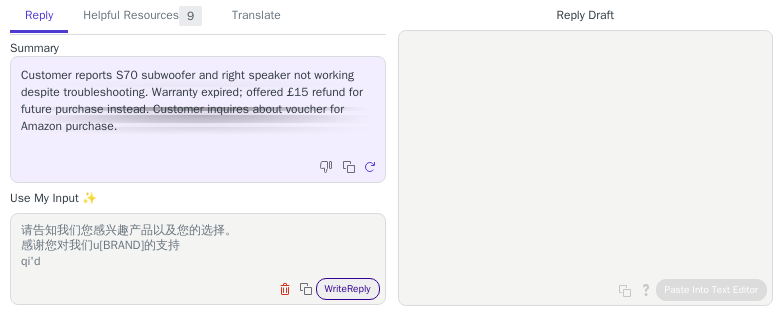 click on "Write  Reply" at bounding box center (348, 289) 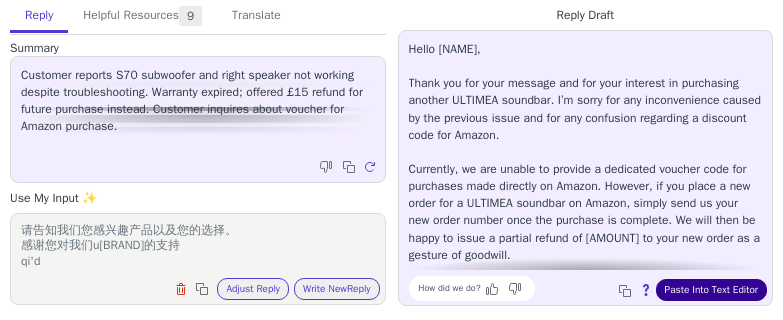 click on "Paste Into Text Editor" at bounding box center [711, 290] 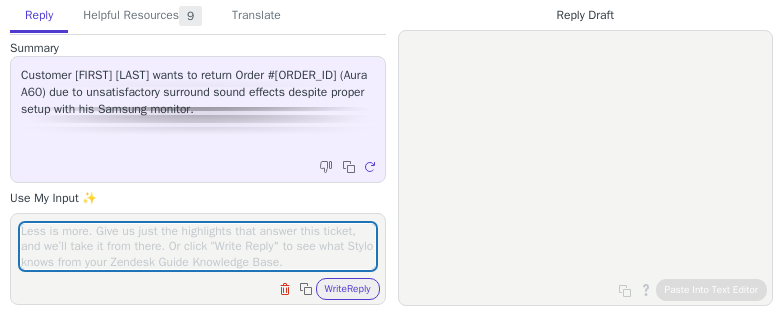 scroll, scrollTop: 0, scrollLeft: 0, axis: both 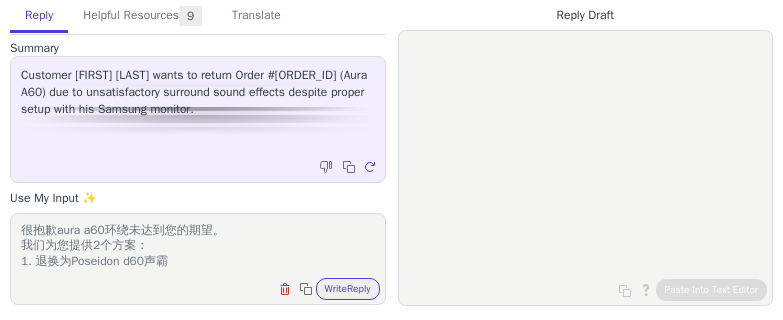 paste on "https://www.ultimea.com/products/poseidon-d60" 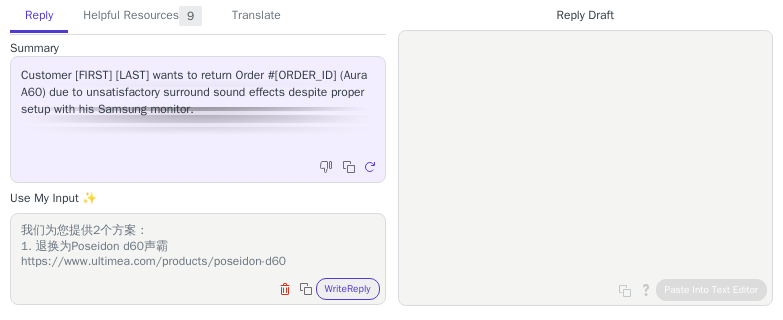 scroll, scrollTop: 31, scrollLeft: 0, axis: vertical 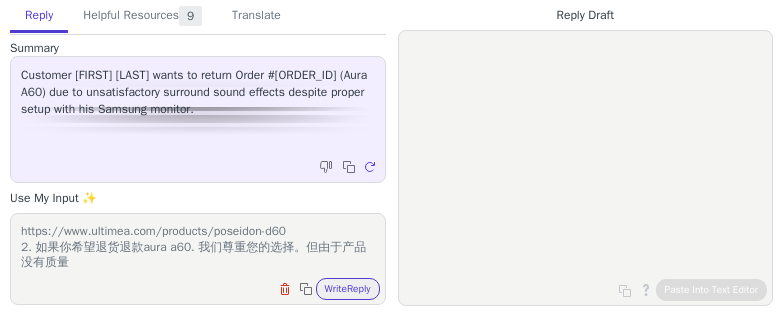 click on "很抱歉aura a60环绕未达到您的期望。
我们为您提供2个方案：
1. 退换为Poseidon d60声霸https://www.ultimea.com/products/poseidon-d60
2. 如果你希望退货退款aura a60. 我们尊重您的选择。但由于产品没有质量" at bounding box center (198, 246) 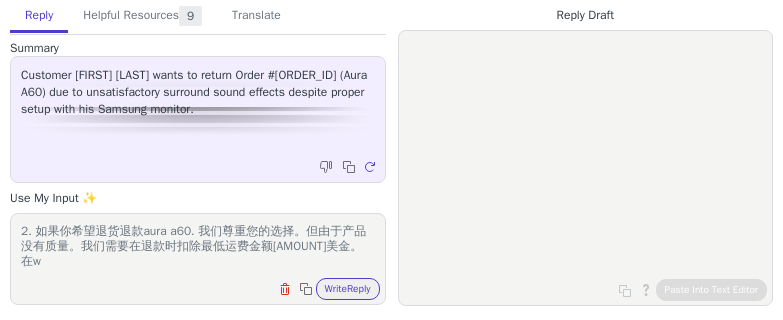 scroll, scrollTop: 46, scrollLeft: 0, axis: vertical 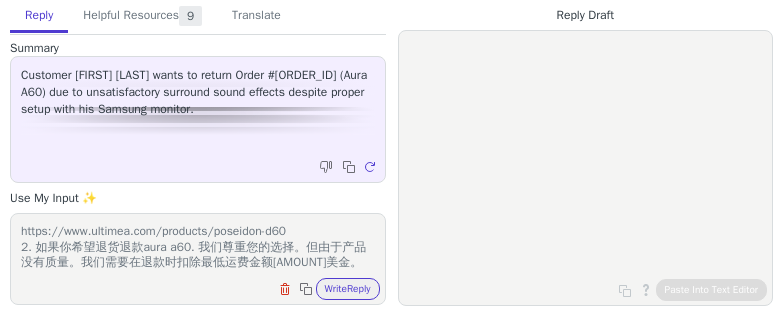 click on "很抱歉aura a60环绕未达到您的期望。
我们为您提供2个方案：
1. 退换为Poseidon d60声霸https://www.ultimea.com/products/poseidon-d60
2. 如果你希望退货退款aura a60. 我们尊重您的选择。但由于产品没有质量。我们需要在退款时扣除最低运费金额[AMOUNT]美金。" at bounding box center (198, 246) 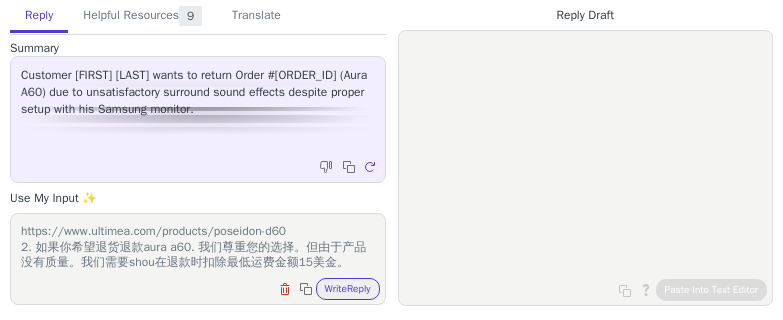 scroll, scrollTop: 62, scrollLeft: 0, axis: vertical 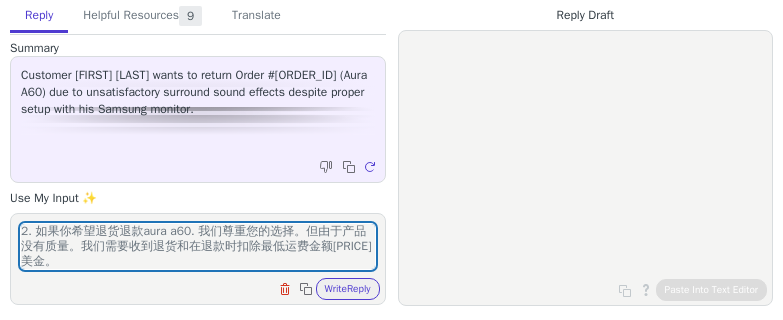 click on "很抱歉aura a60环绕未达到您的期望。
我们为您提供2个方案：
1. 退换为Poseidon d60声霸https://www.ultimea.com/products/poseidon-d60
2. 如果你希望退货退款aura a60. 我们尊重您的选择。但由于产品没有质量。我们需要收到退货和在退款时扣除最低运费金额15美金。 Clear field Copy to clipboard Write  Reply" at bounding box center [198, 259] 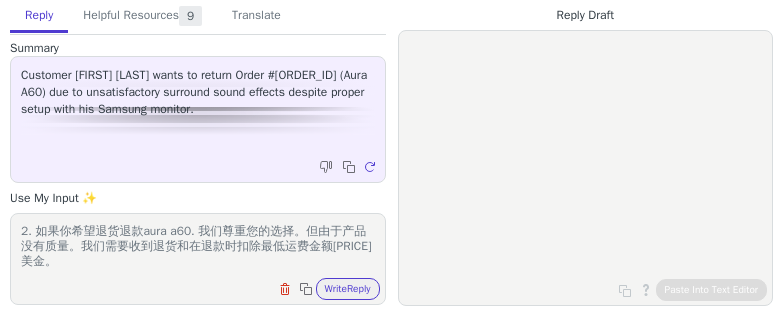 click on "很抱歉aura a60环绕未达到您的期望。
我们为您提供2个方案：
1. 退换为Poseidon d60声霸https://www.ultimea.com/products/poseidon-d60
2. 如果你希望退货退款aura a60. 我们尊重您的选择。但由于产品没有质量。我们需要收到退货和在退款时扣除最低运费金额[PRICE]美金。" at bounding box center [198, 246] 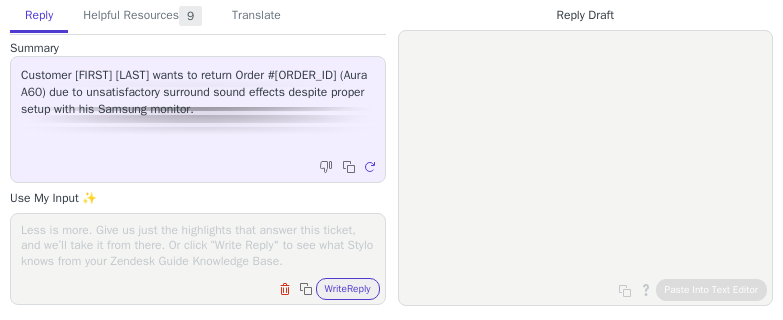 scroll, scrollTop: 0, scrollLeft: 0, axis: both 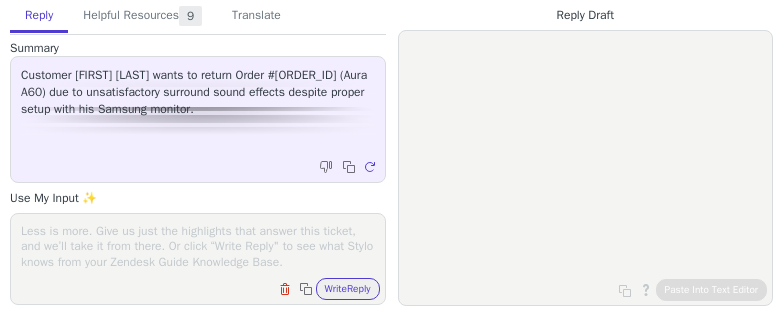 click at bounding box center (198, 246) 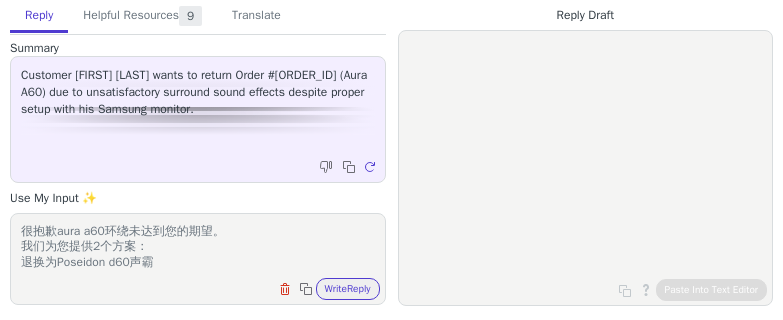 scroll, scrollTop: 77, scrollLeft: 0, axis: vertical 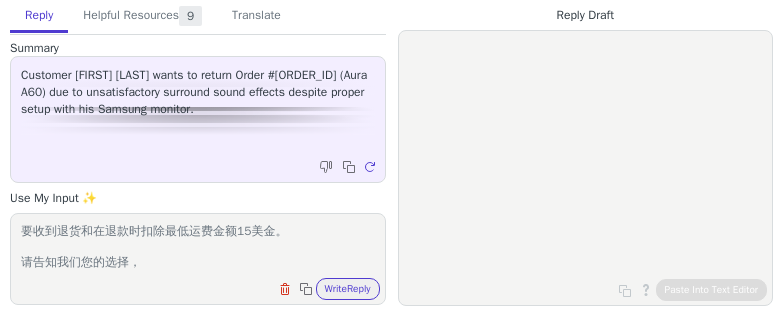 click on "很抱歉aura a60环绕未达到您的期望。
我们为您提供2个方案：
退换为Poseidon d60声霸https://www.ultimea.com/products/poseidon-d60如果你希望退货退款aura a60. 我们尊重您的选择。但由于产品没有质量。我们需要收到退货和在退款时扣除最低运费金额15美金。
请告知我们您的选择，" at bounding box center [198, 246] 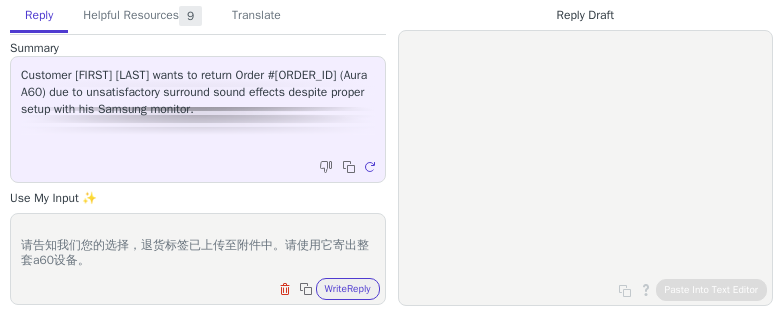 scroll, scrollTop: 124, scrollLeft: 0, axis: vertical 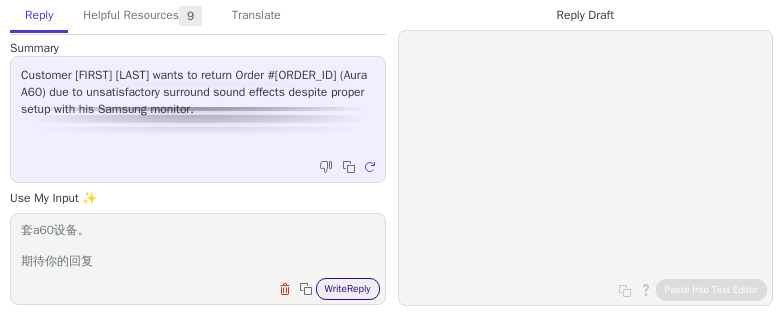 type on "很抱歉aura a60环绕未达到您的期望。
我们为您提供2个方案：
退换为Poseidon d60声霸https://www.ultimea.com/products/poseidon-d60如果你希望退货退款aura a60. 我们尊重您的选择。但由于产品没有质量。我们需要收到退货和在退款时扣除最低运费金额[PRICE]美金。
请告知我们您的选择，退货标签已上传至附件中。请使用它寄出整套a60设备。
期待你的回复" 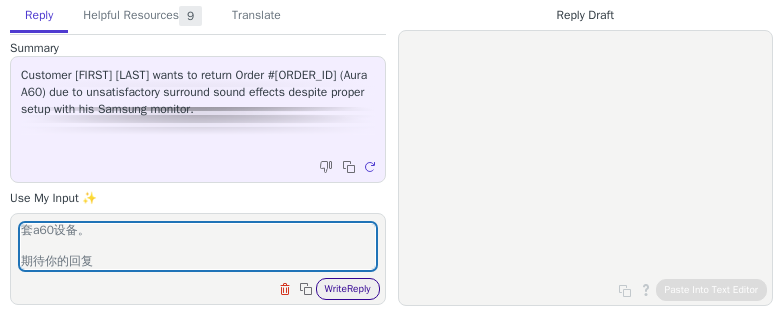 click on "Write  Reply" at bounding box center (348, 289) 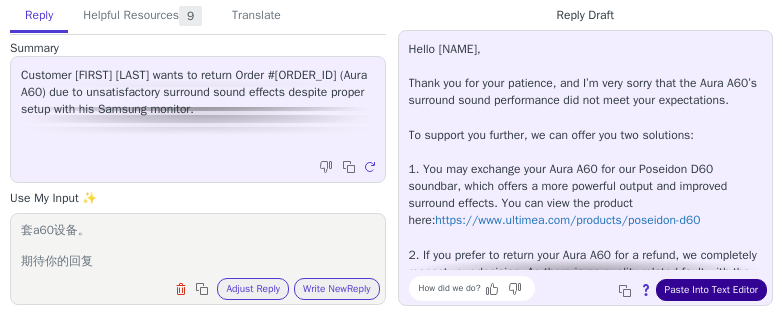 click on "Paste Into Text Editor" at bounding box center [711, 290] 